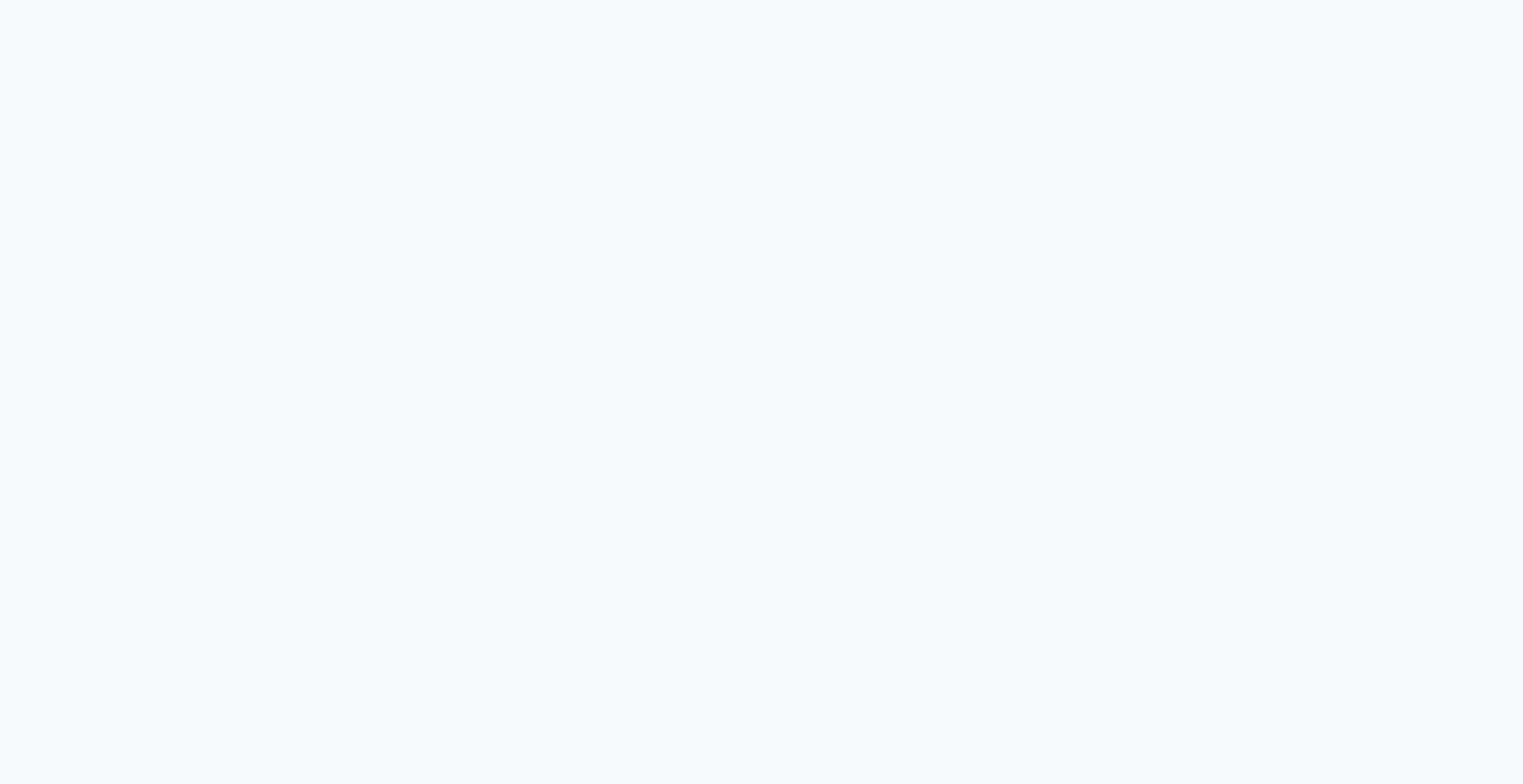 scroll, scrollTop: 0, scrollLeft: 0, axis: both 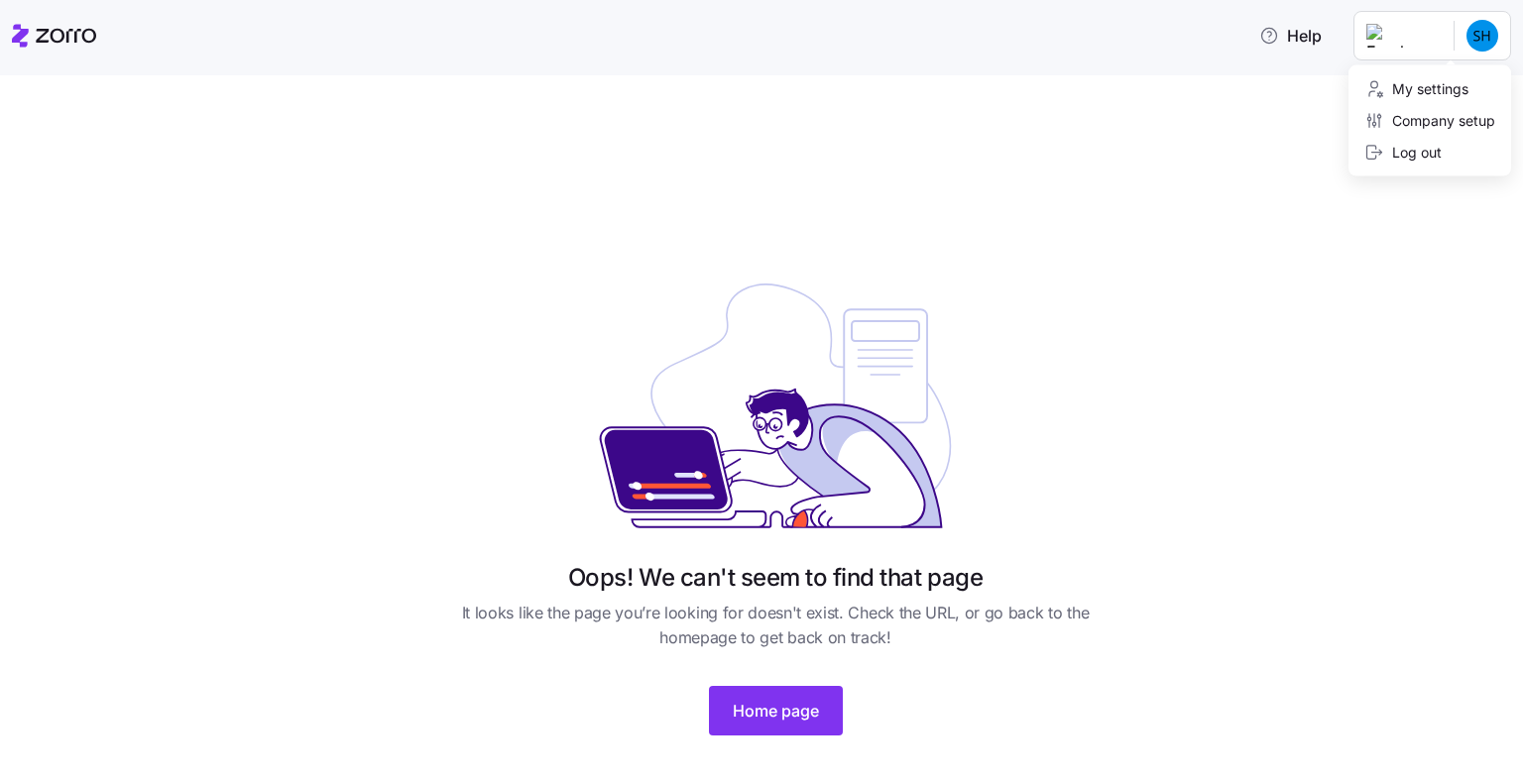 click on "Help Oops! We can't seem to find that page It looks like the page you’re looking for doesn't exist. Check the URL, or go back to the homepage to get back on track! Home page My settings Company setup Log out" at bounding box center (762, 386) 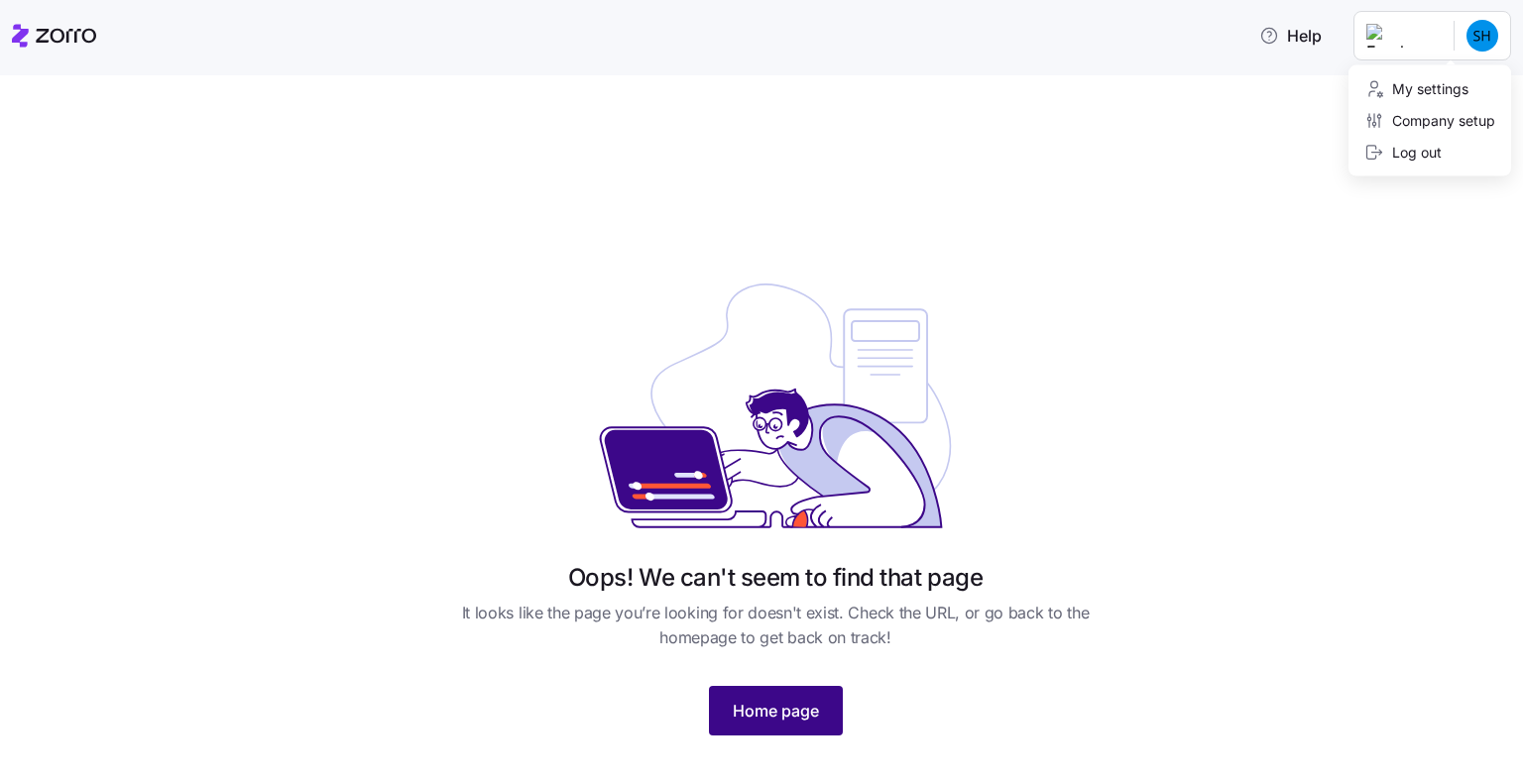 click on "Help Oops! We can't seem to find that page It looks like the page you’re looking for doesn't exist. Check the URL, or go back to the homepage to get back on track! Home page My settings Company setup Log out" at bounding box center (762, 386) 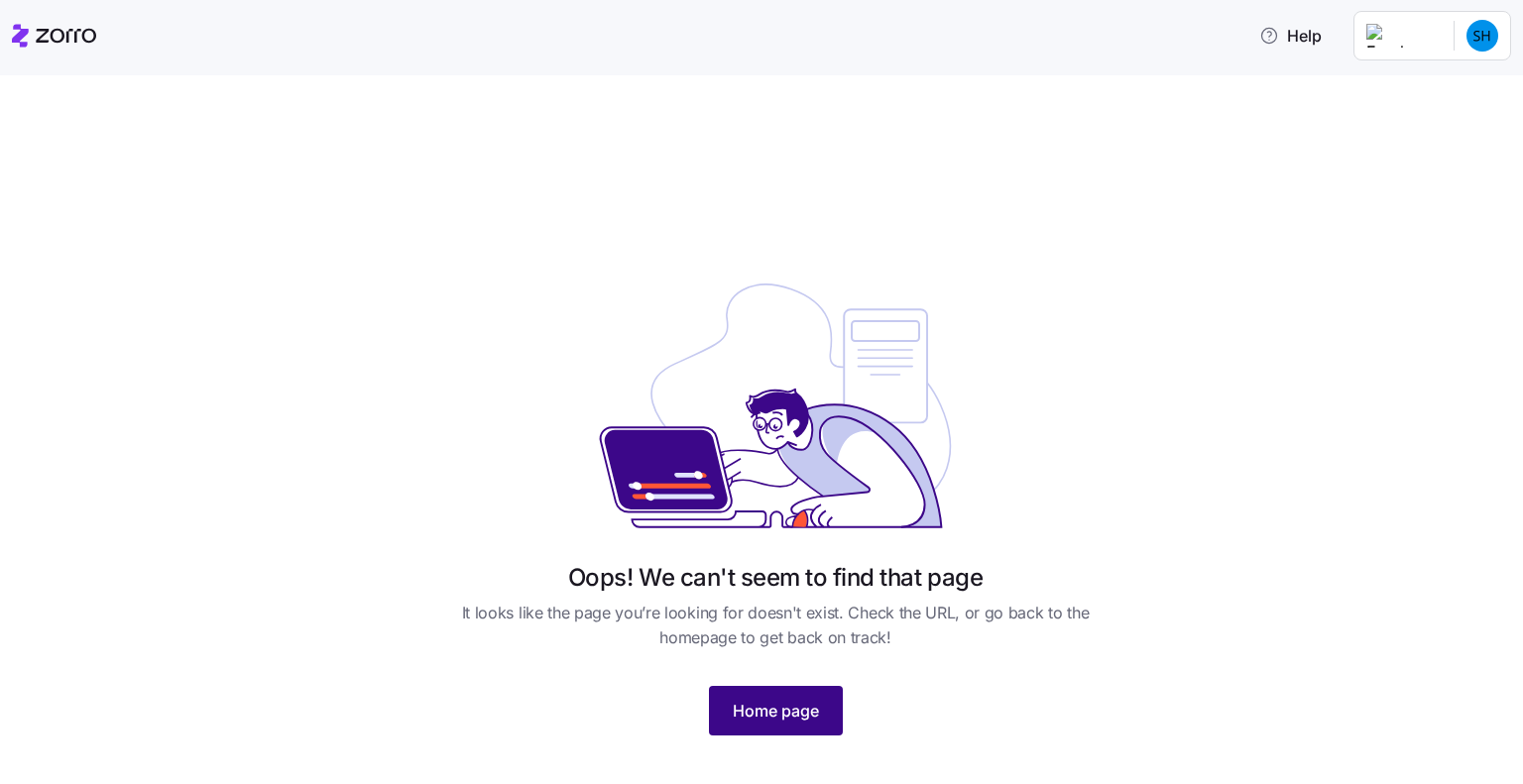 click on "Home page" at bounding box center [775, 711] 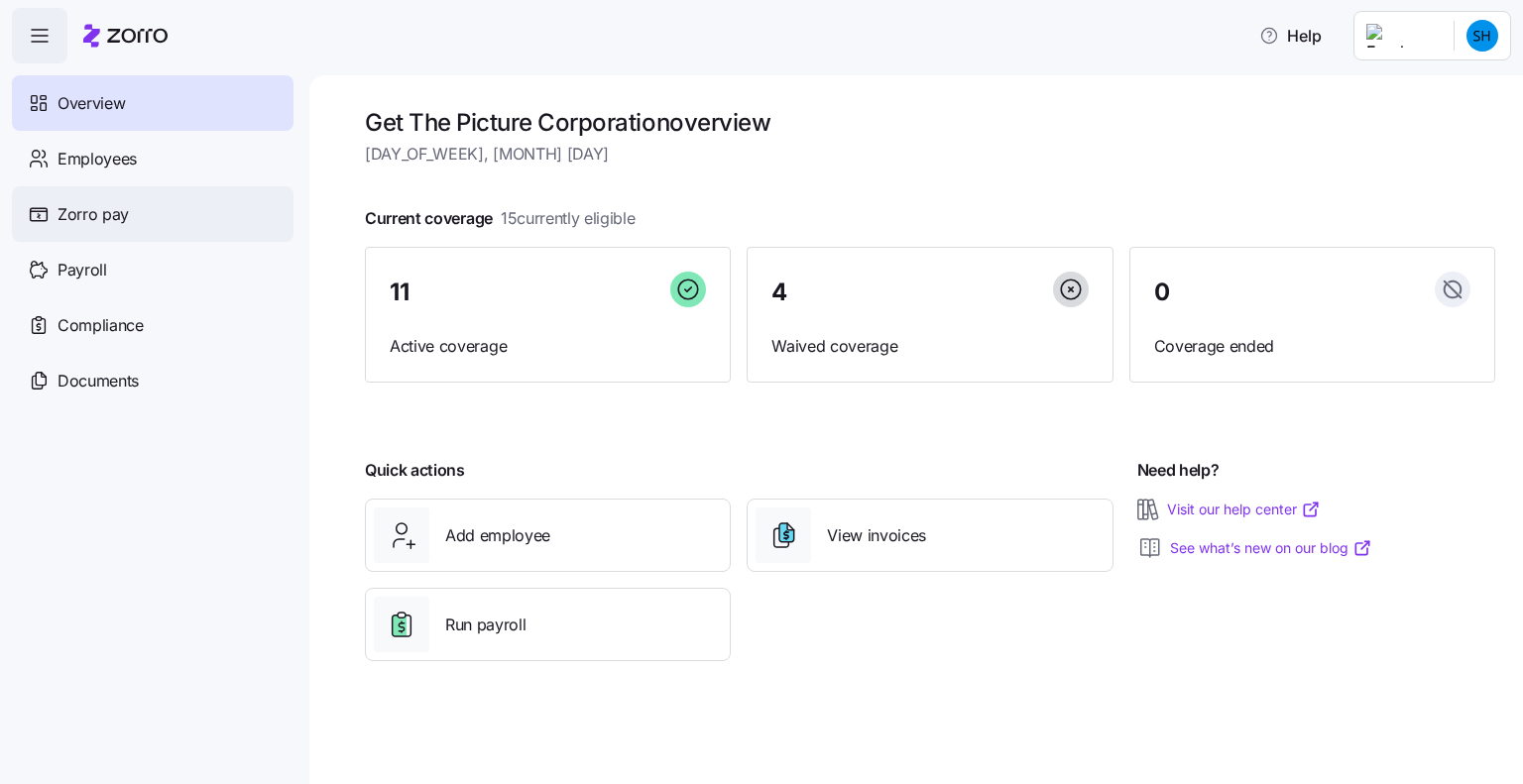 click on "Zorro pay" at bounding box center (93, 214) 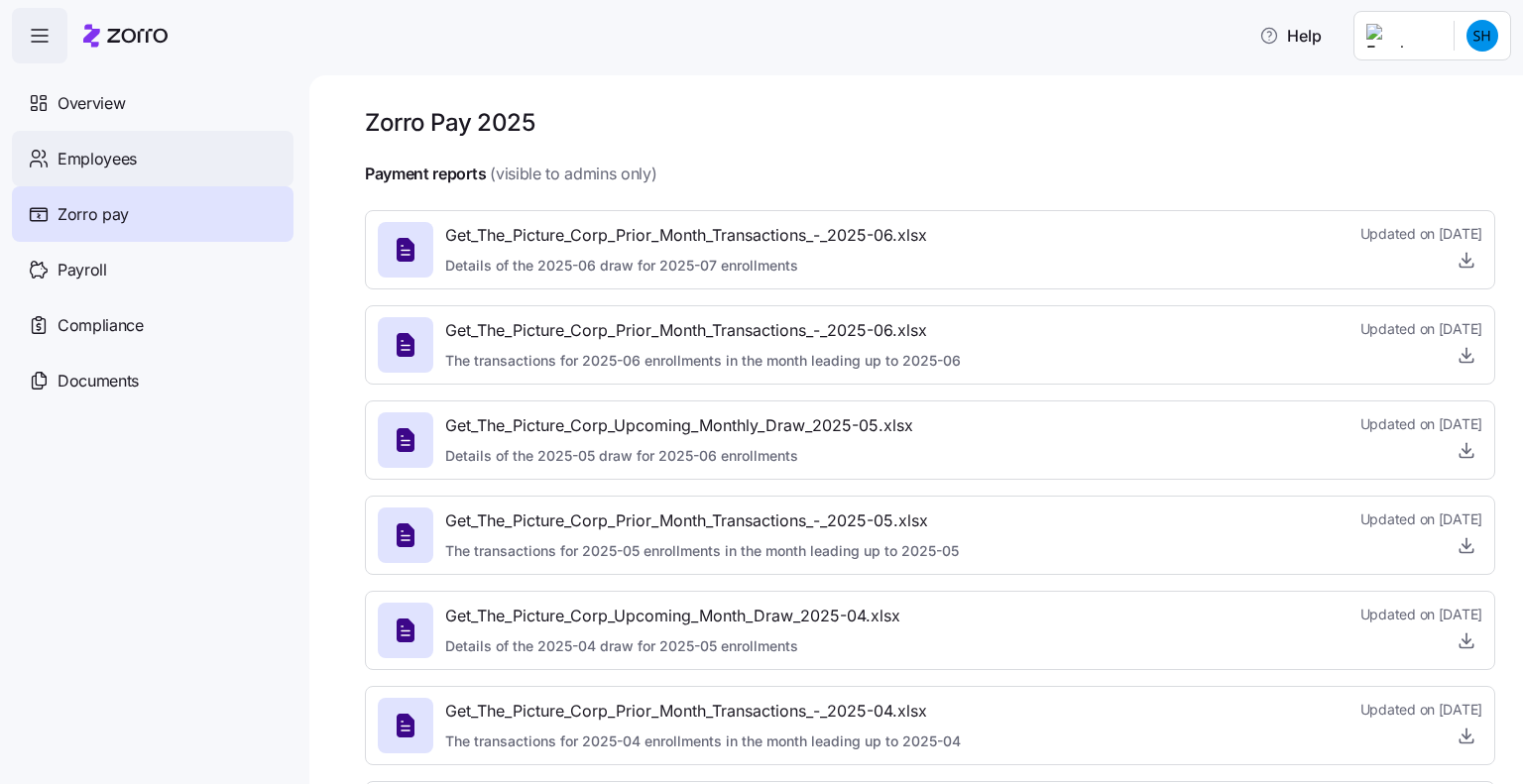 click on "Employees" at bounding box center [97, 159] 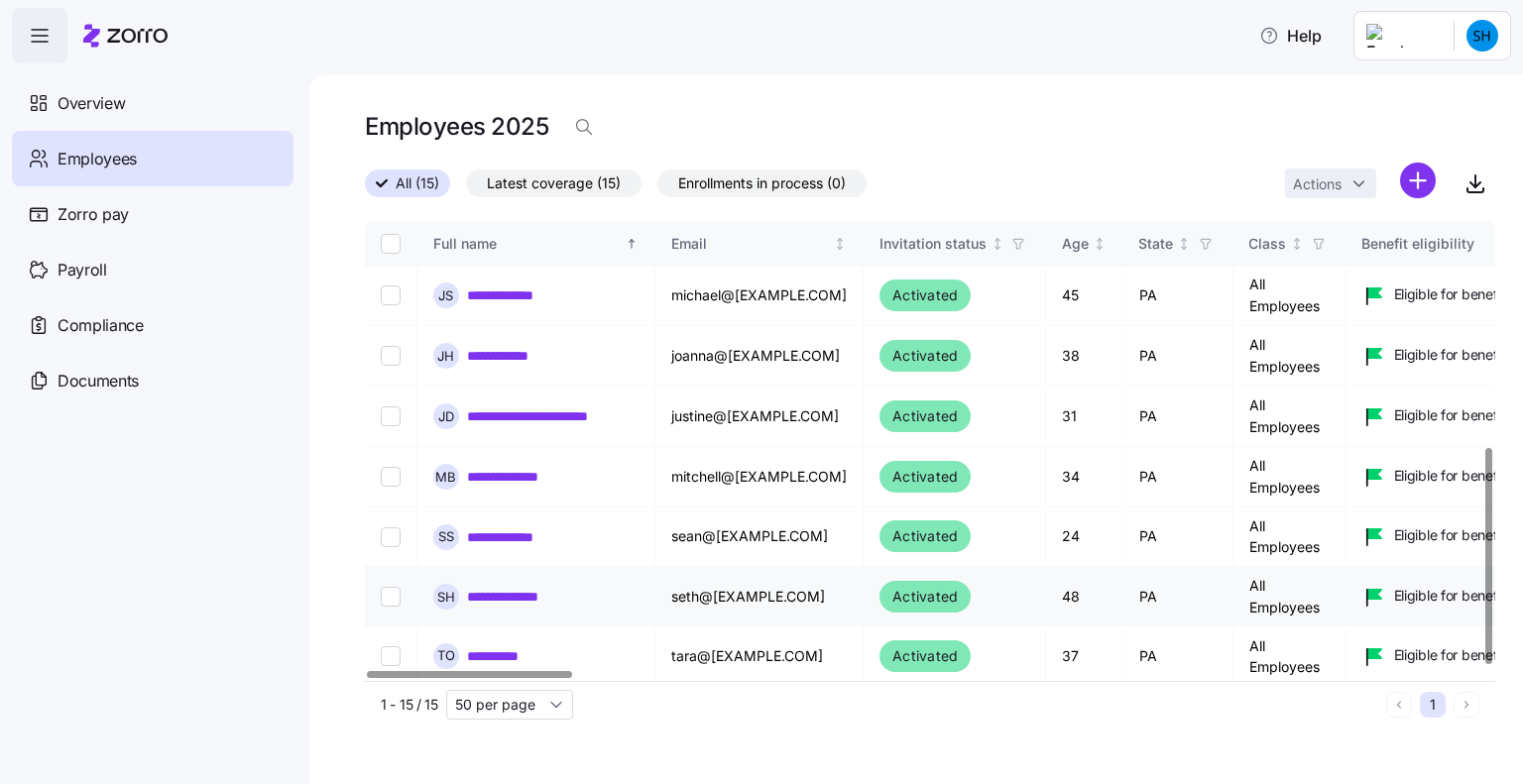 scroll, scrollTop: 385, scrollLeft: 0, axis: vertical 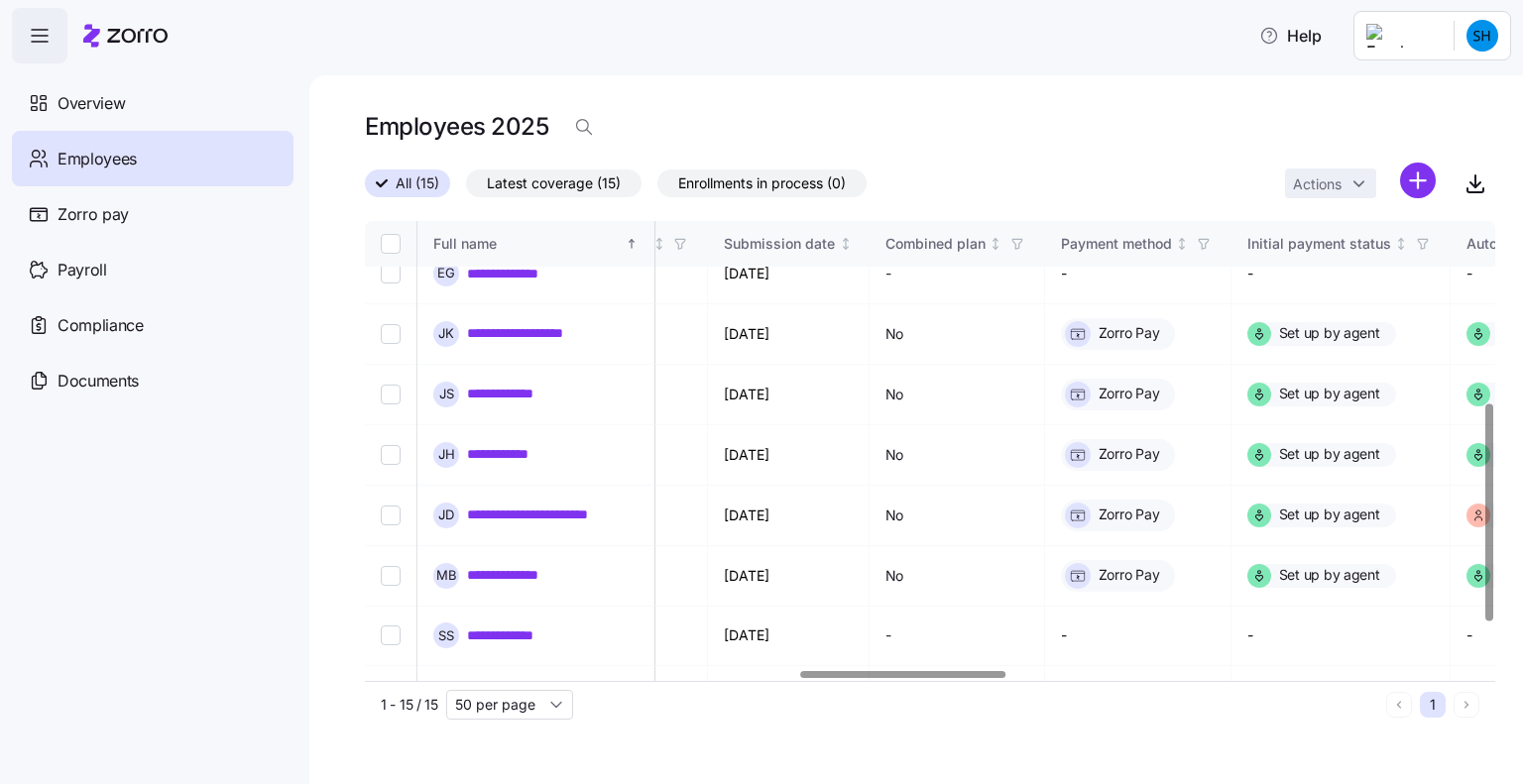 click at bounding box center (903, 674) 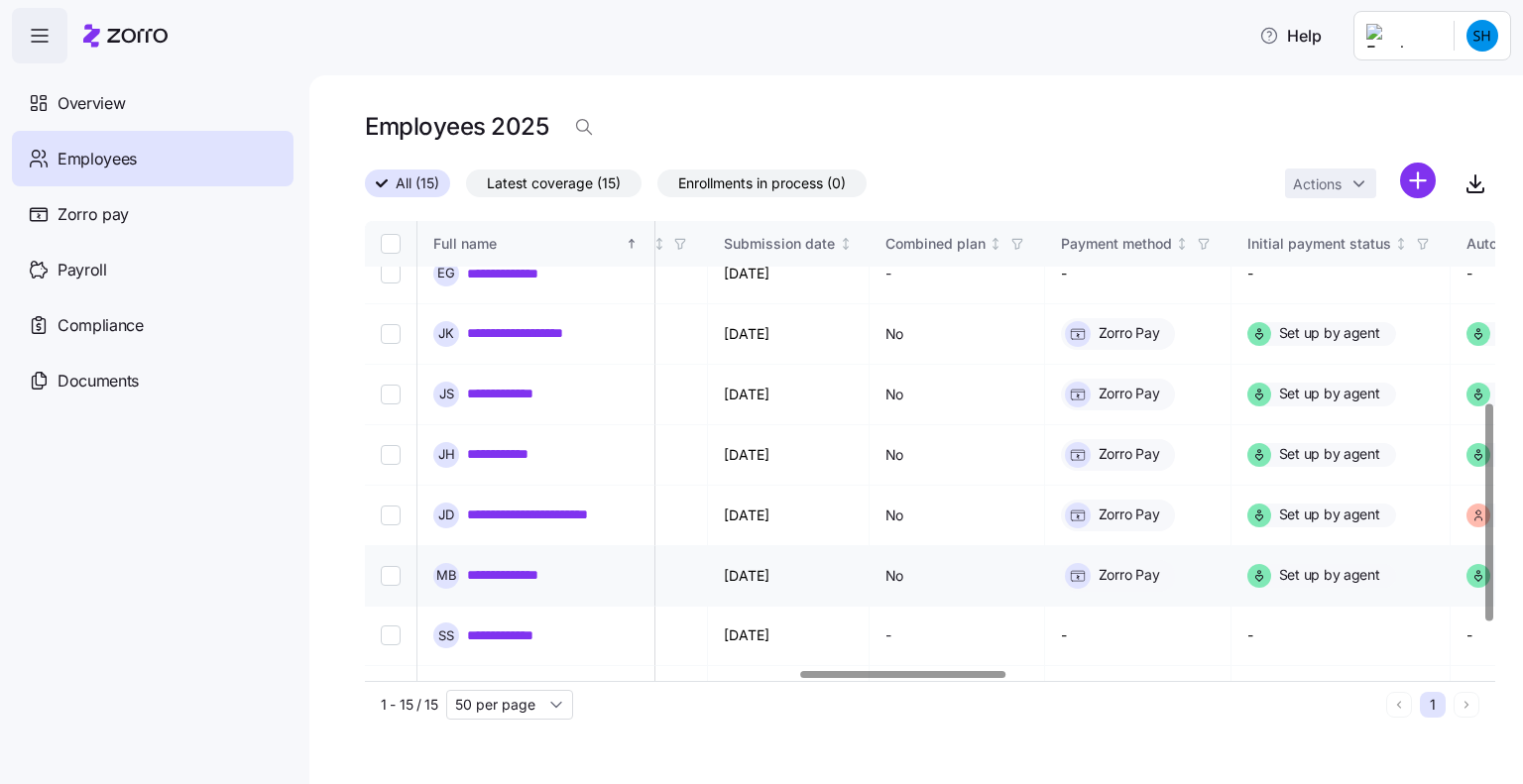 scroll, scrollTop: 385, scrollLeft: 2392, axis: both 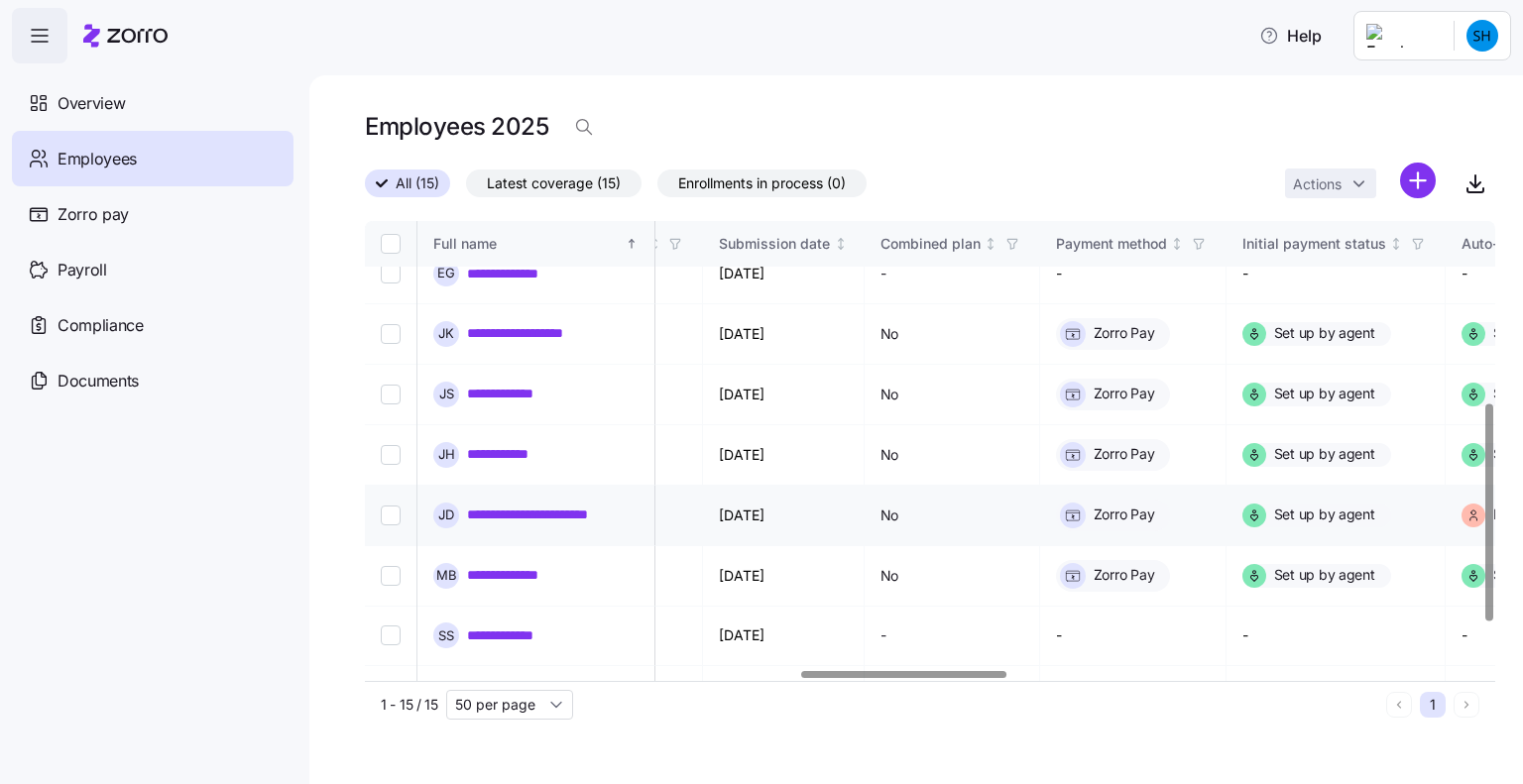 click 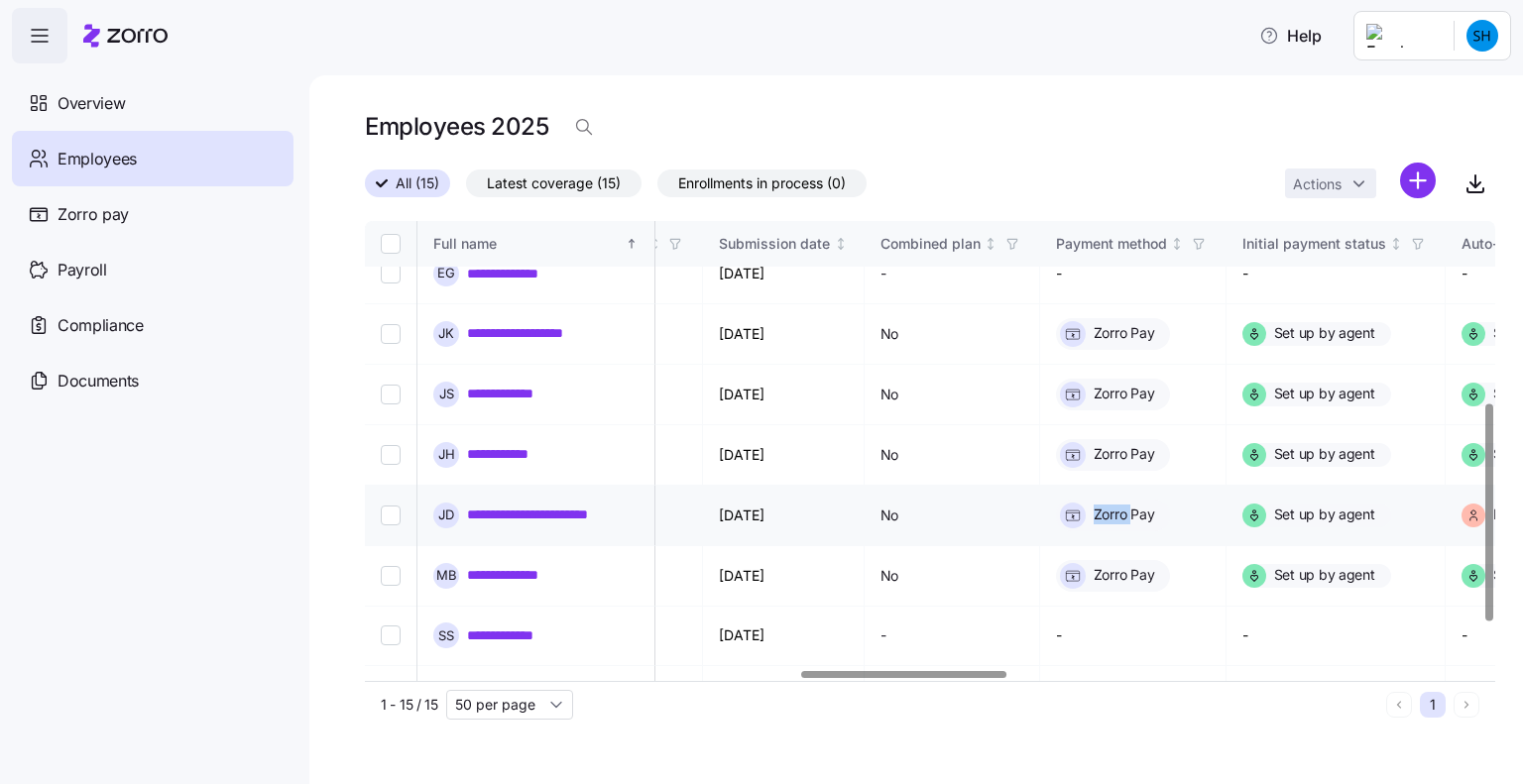 click 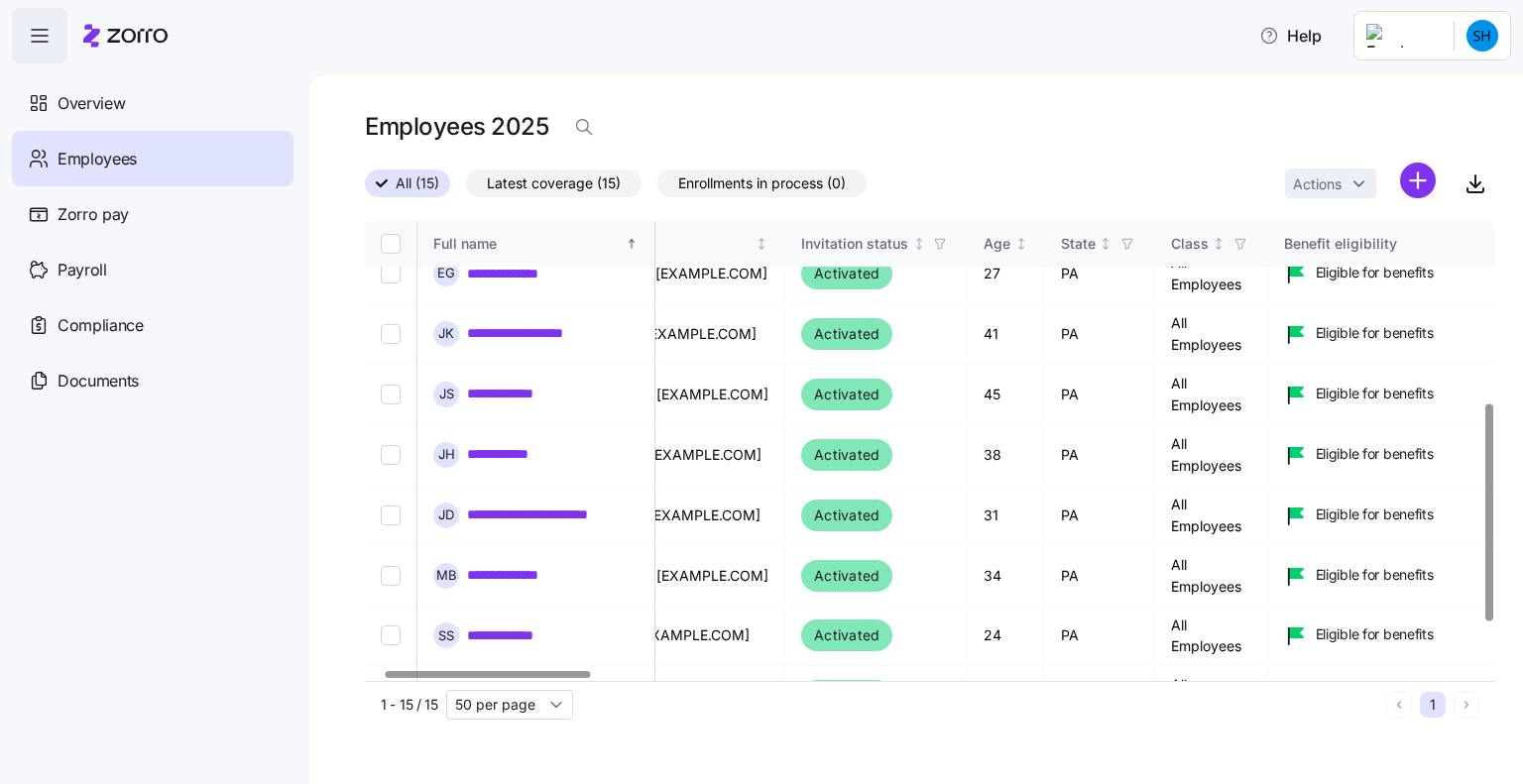 scroll, scrollTop: 385, scrollLeft: 0, axis: vertical 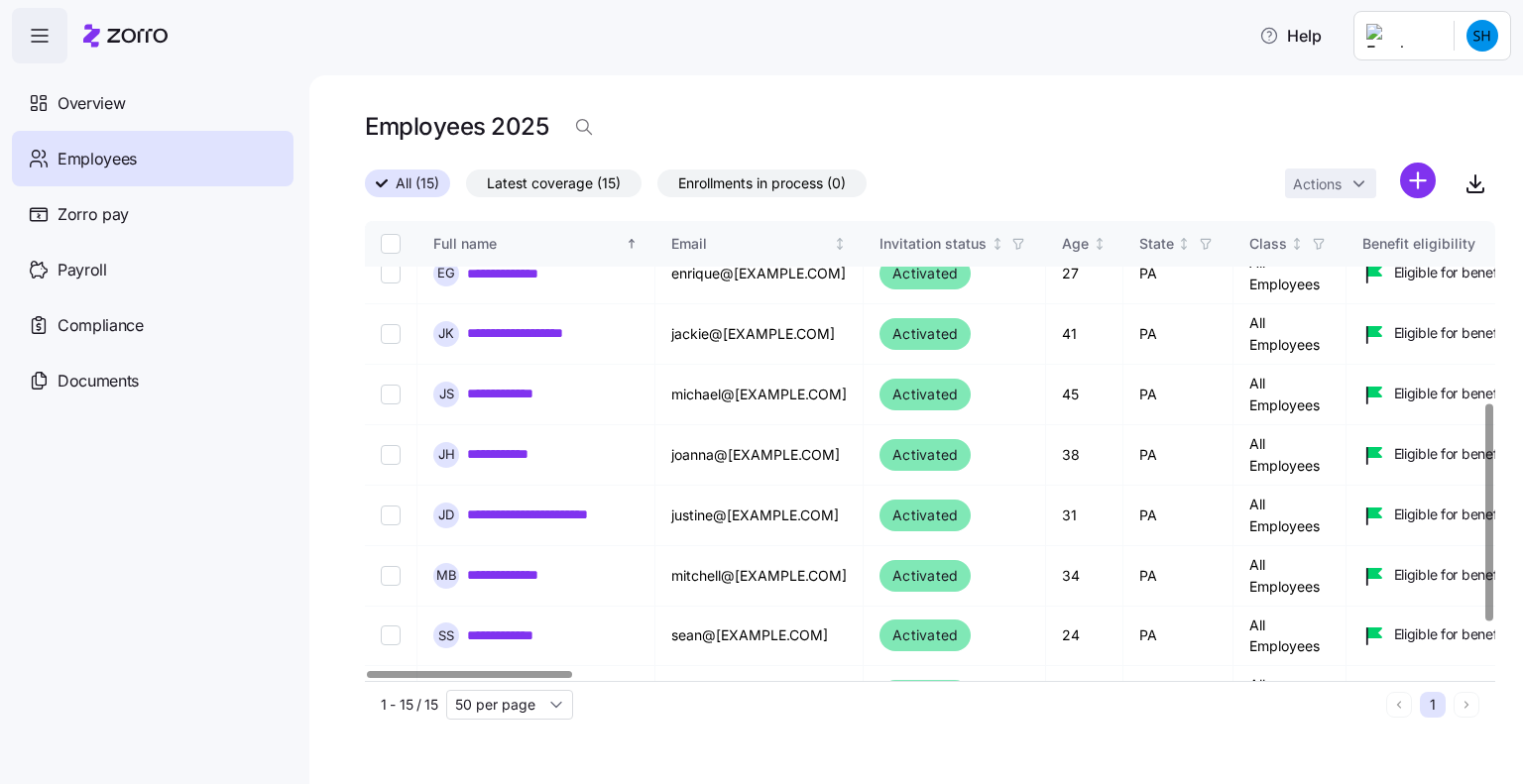 click at bounding box center [469, 674] 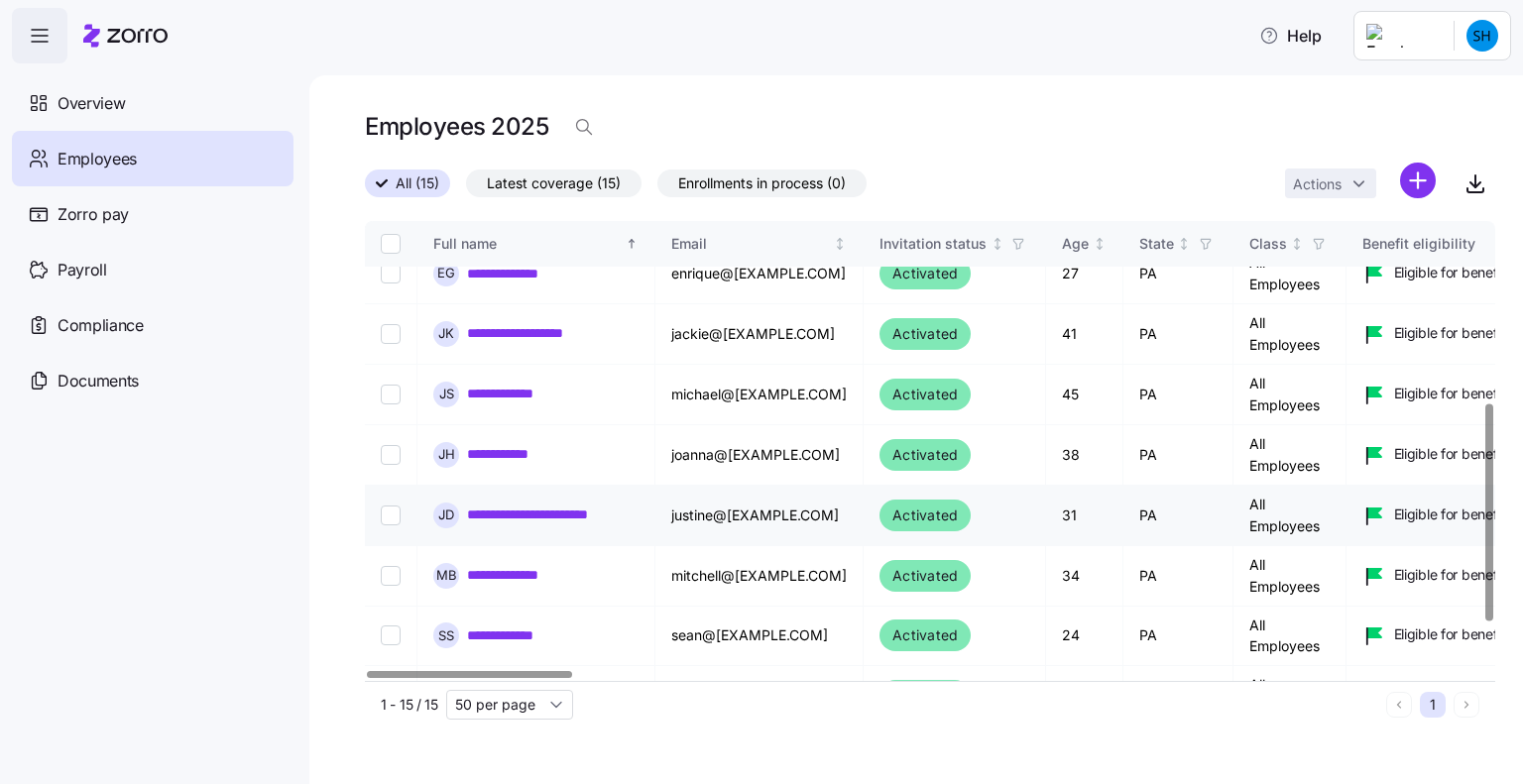 click on "**********" at bounding box center [548, 514] 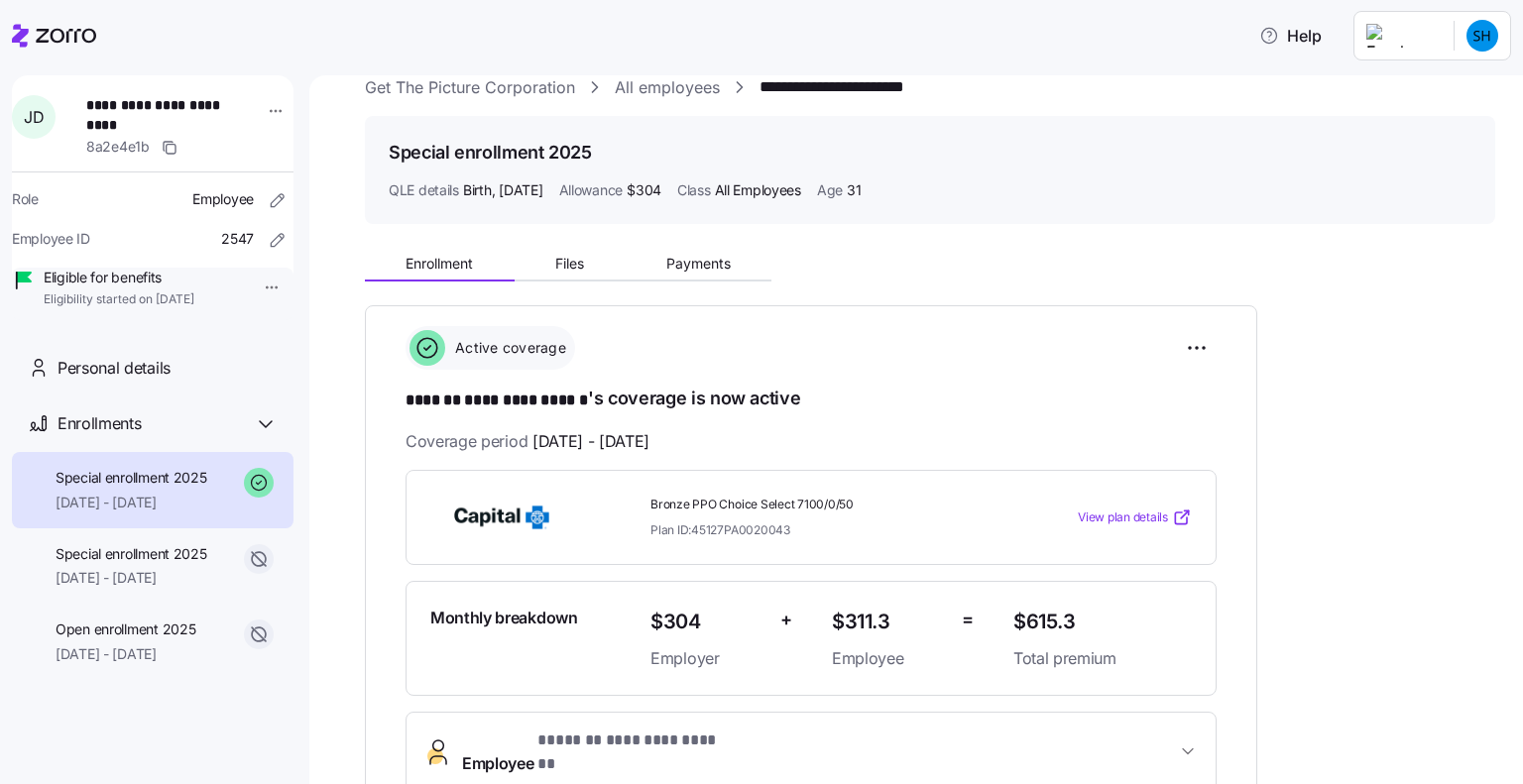 scroll, scrollTop: 0, scrollLeft: 0, axis: both 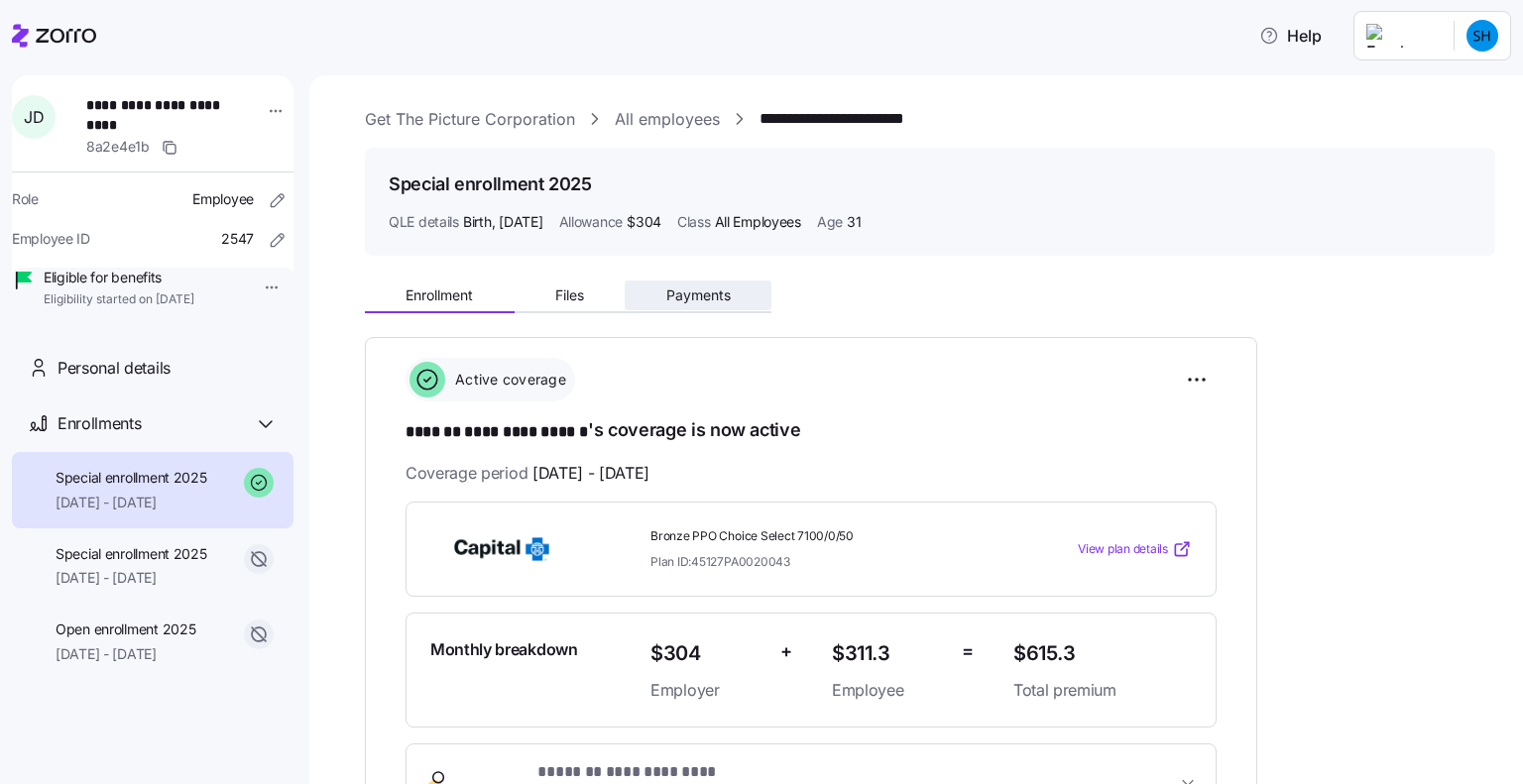 click on "Payments" at bounding box center (698, 295) 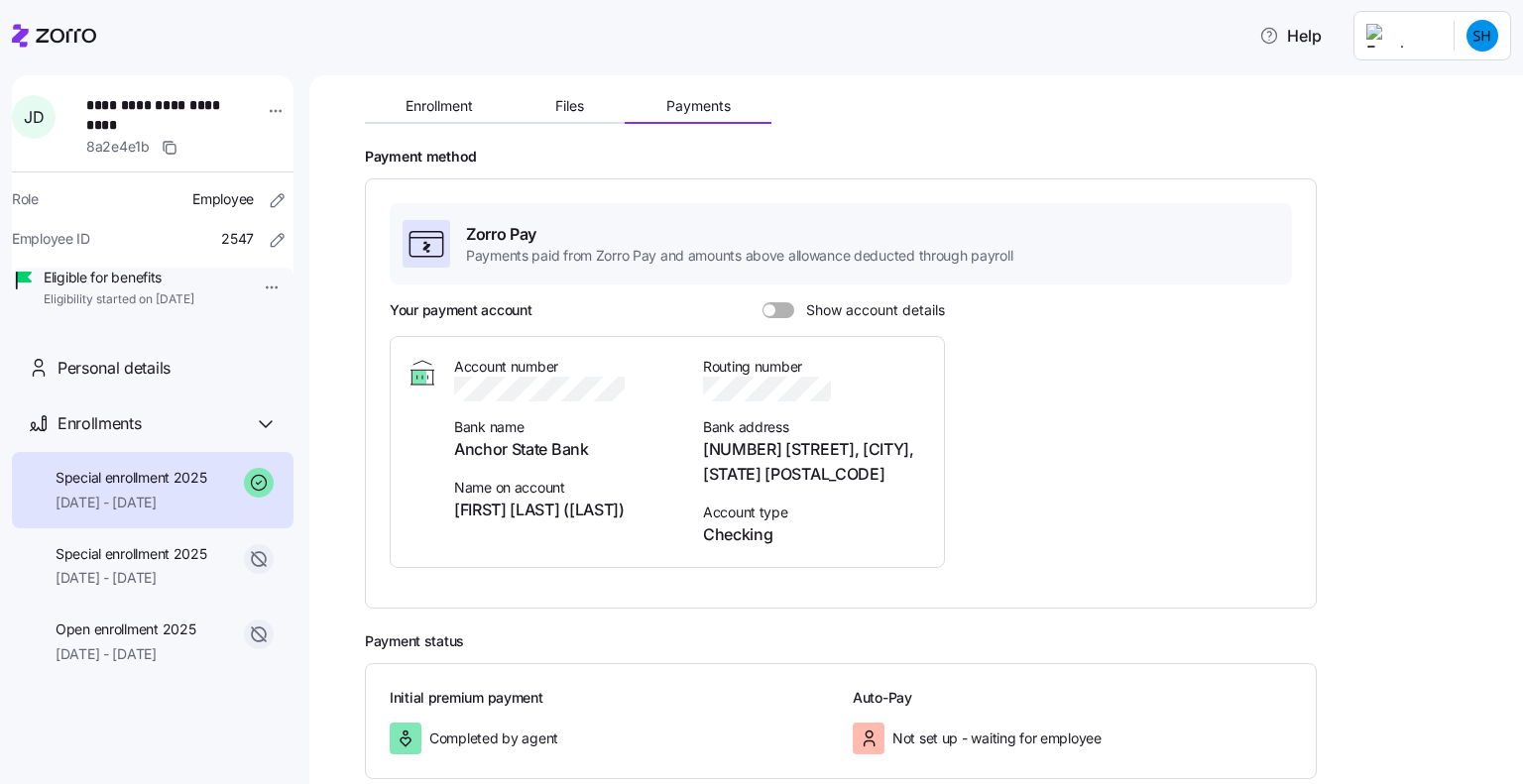 scroll, scrollTop: 198, scrollLeft: 0, axis: vertical 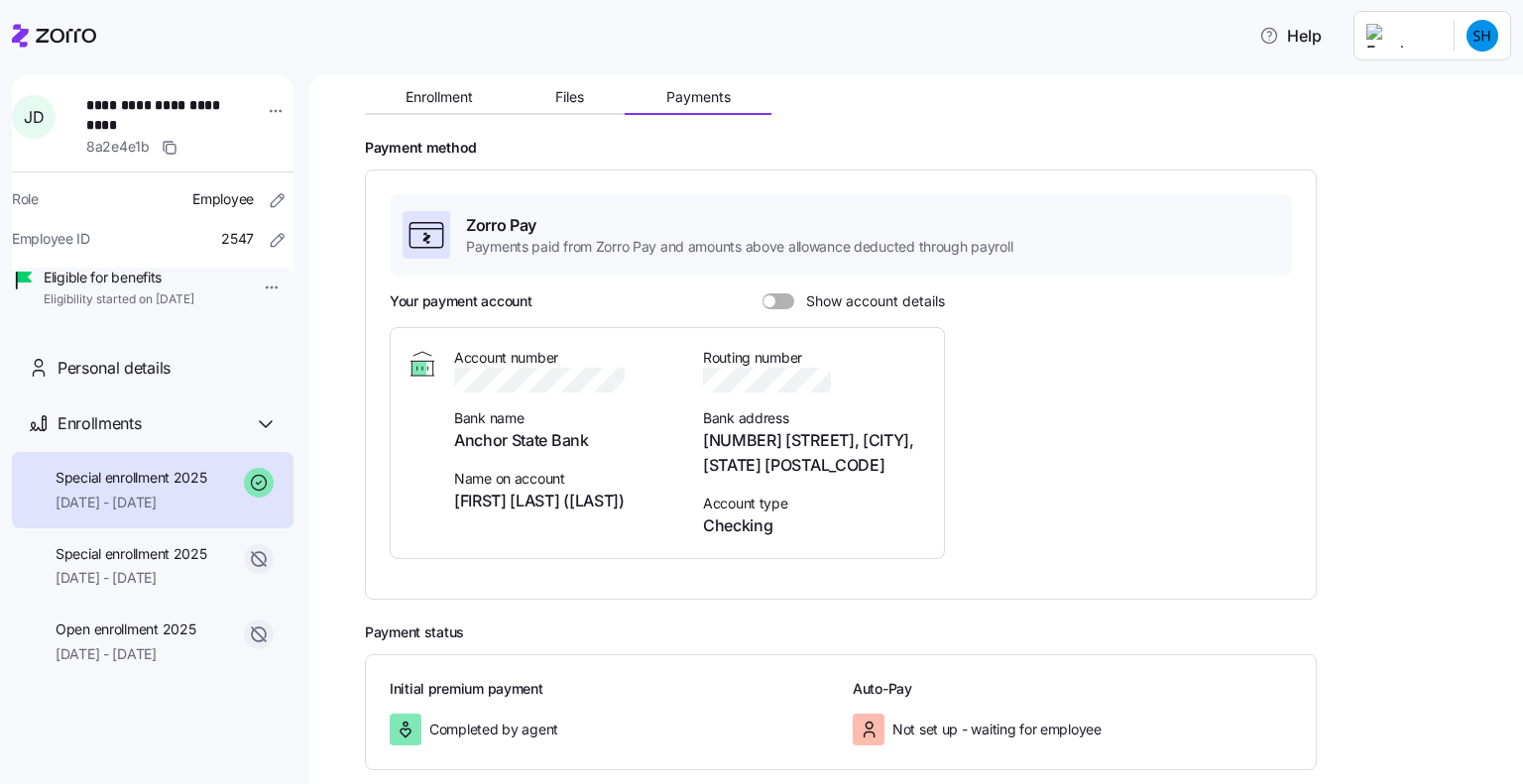 click at bounding box center (769, 301) 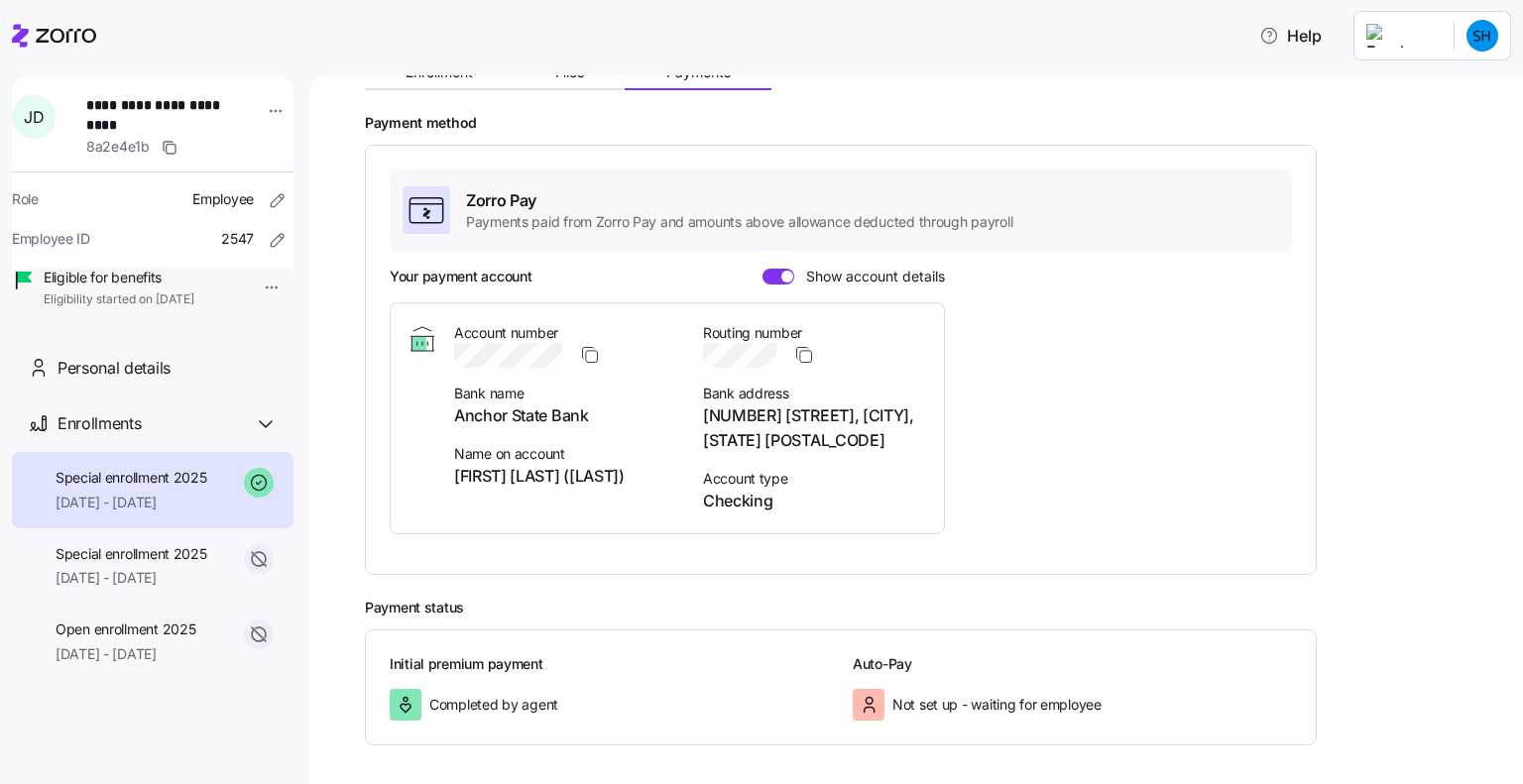 scroll, scrollTop: 178, scrollLeft: 0, axis: vertical 